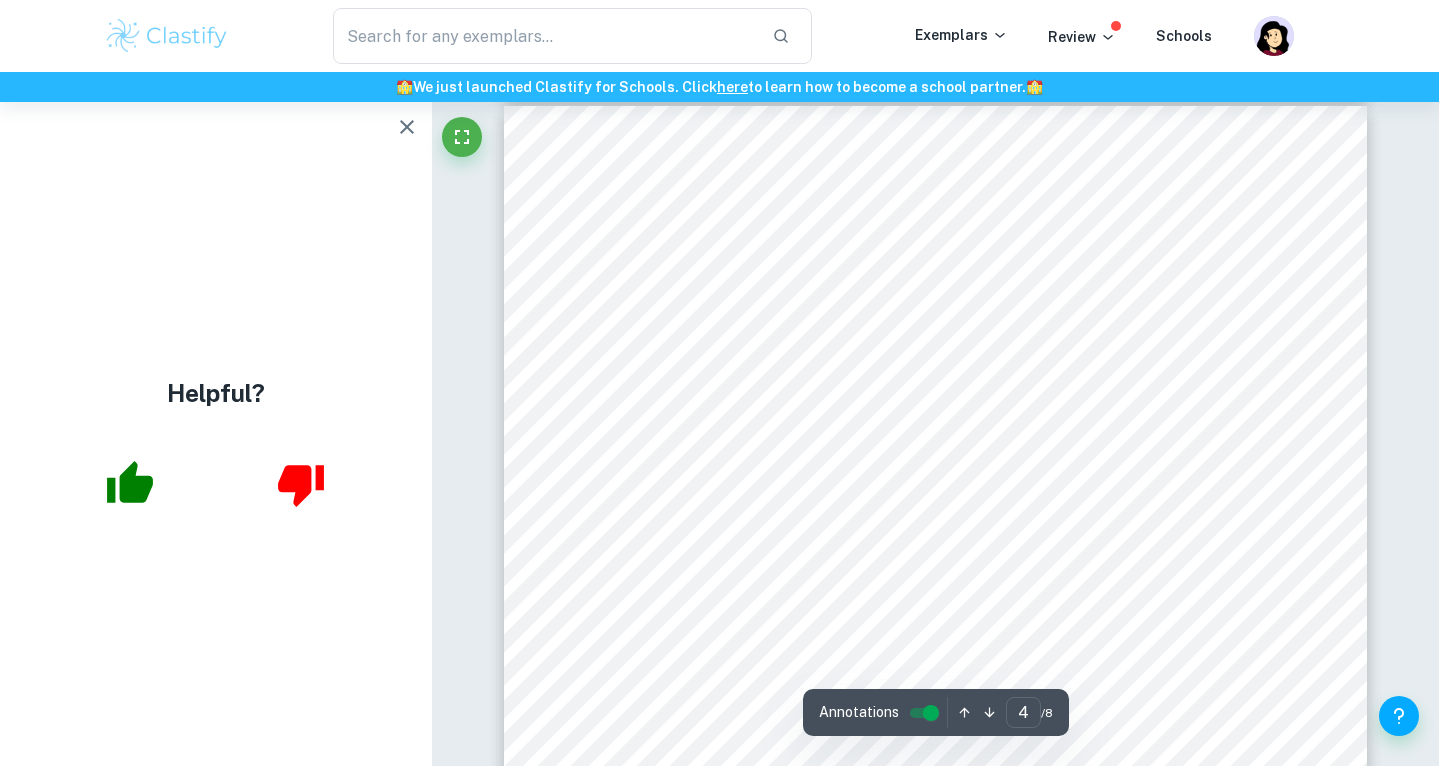 scroll, scrollTop: 3540, scrollLeft: 0, axis: vertical 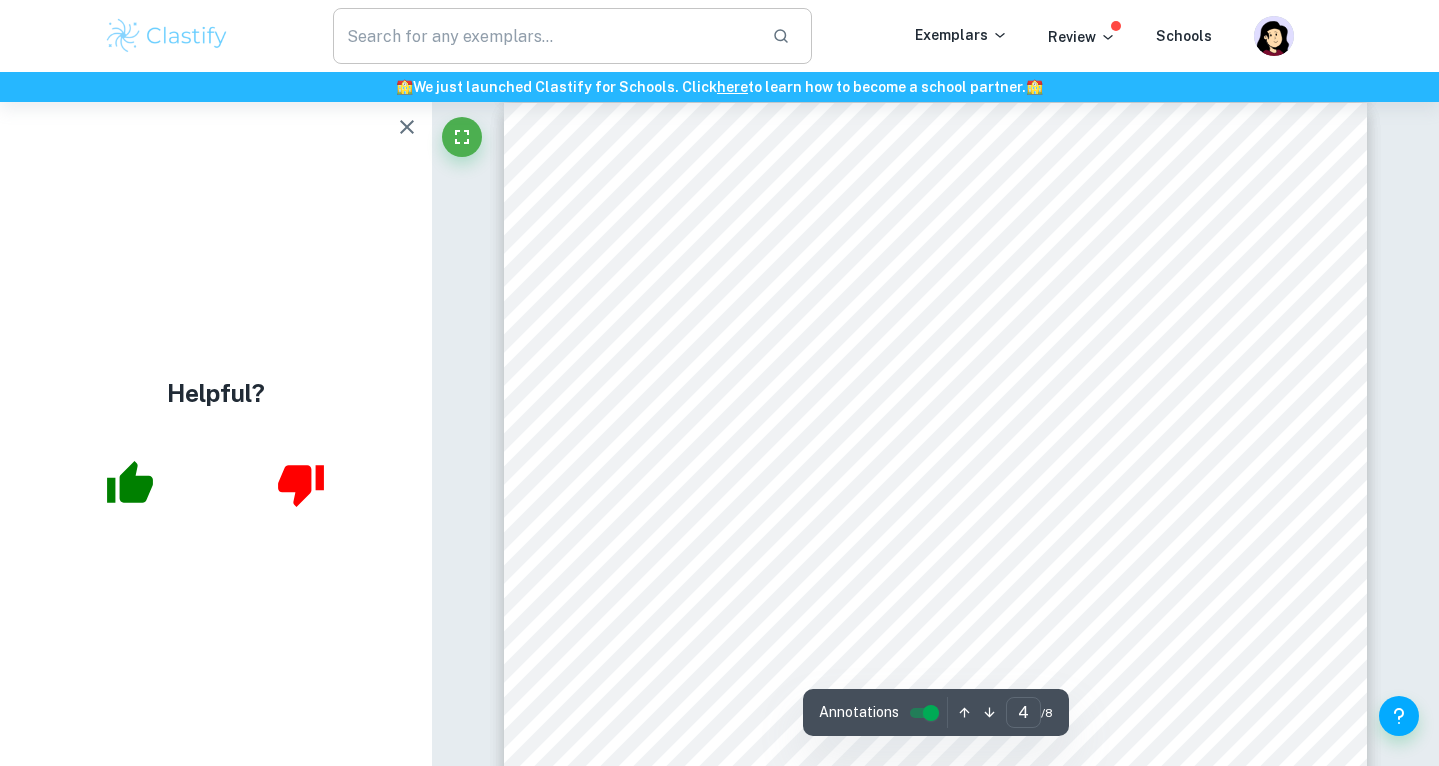 click at bounding box center (544, 36) 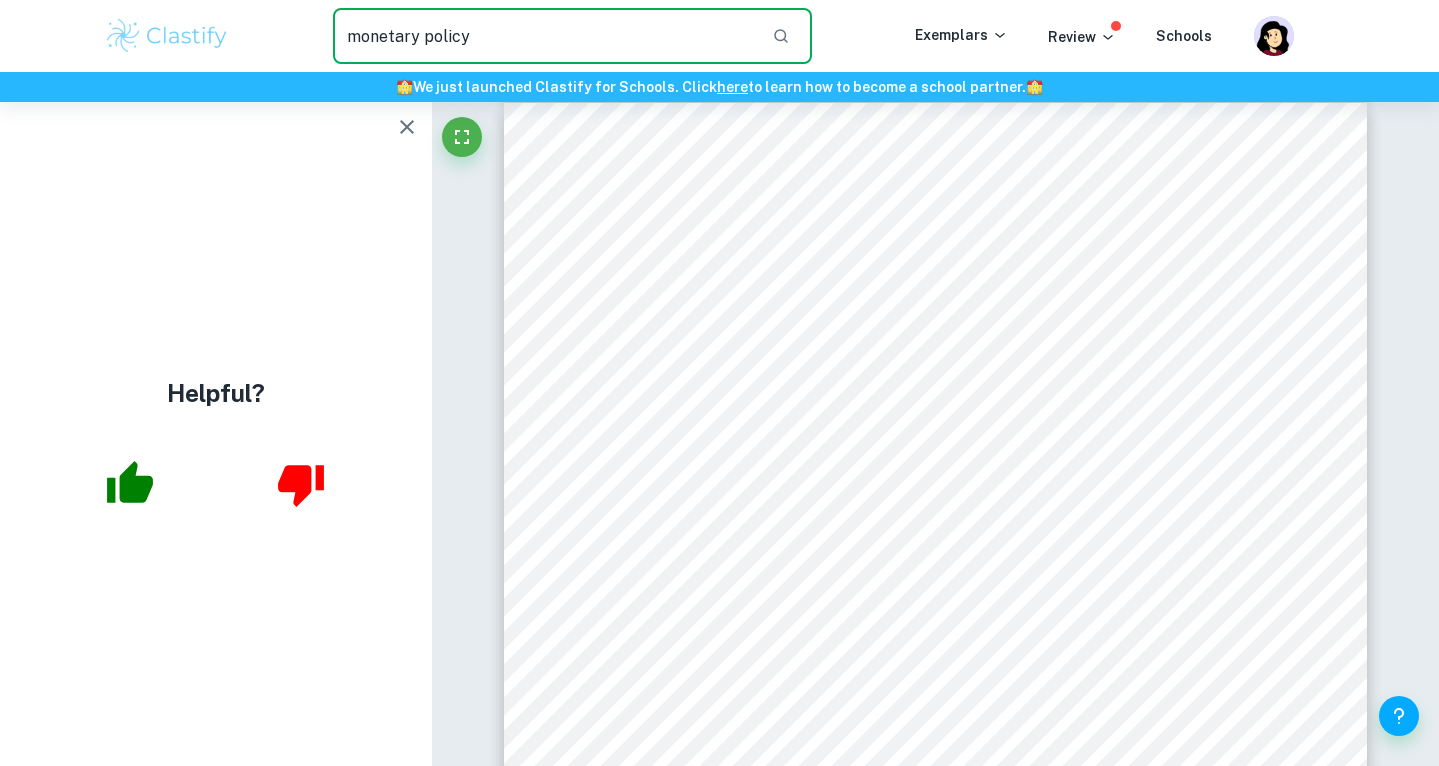 type on "monetary policy" 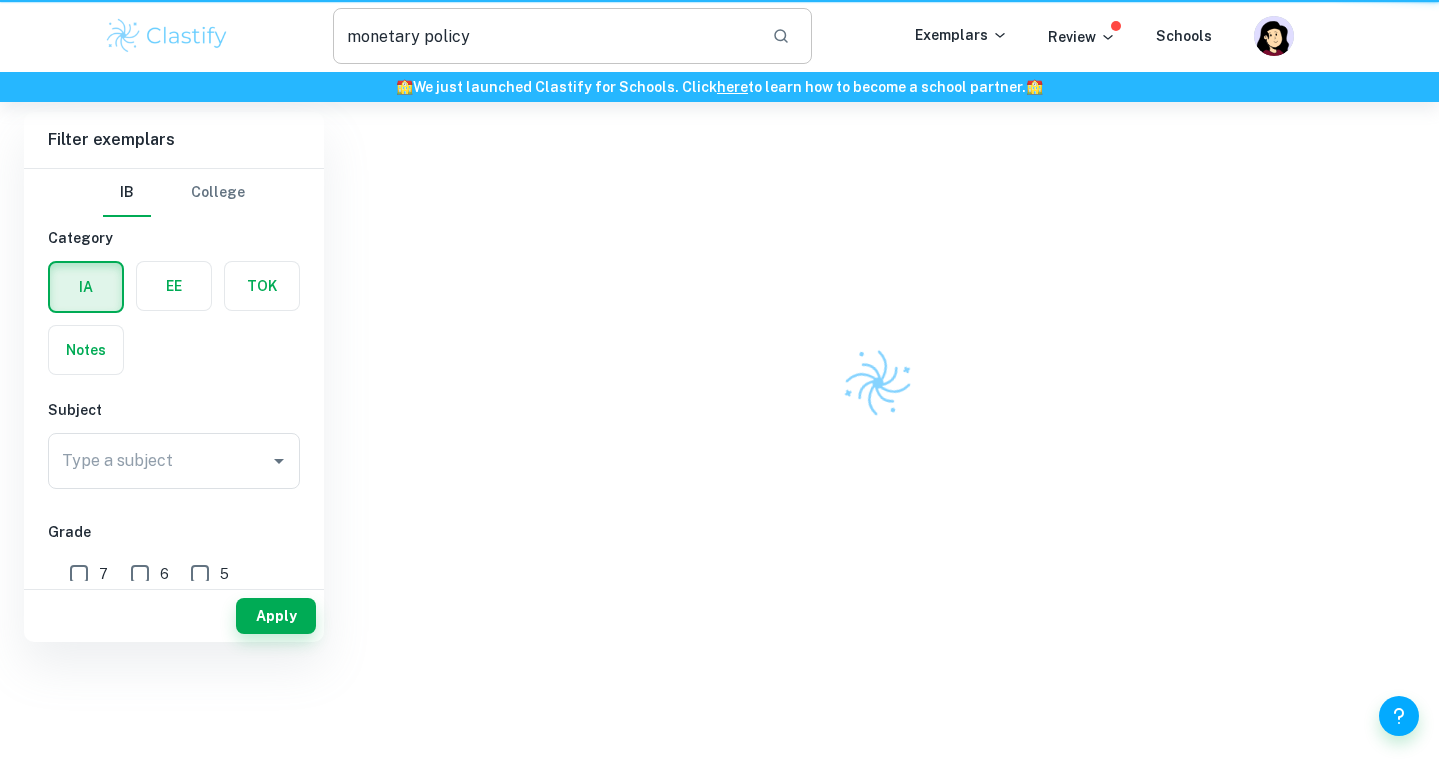 scroll, scrollTop: 0, scrollLeft: 0, axis: both 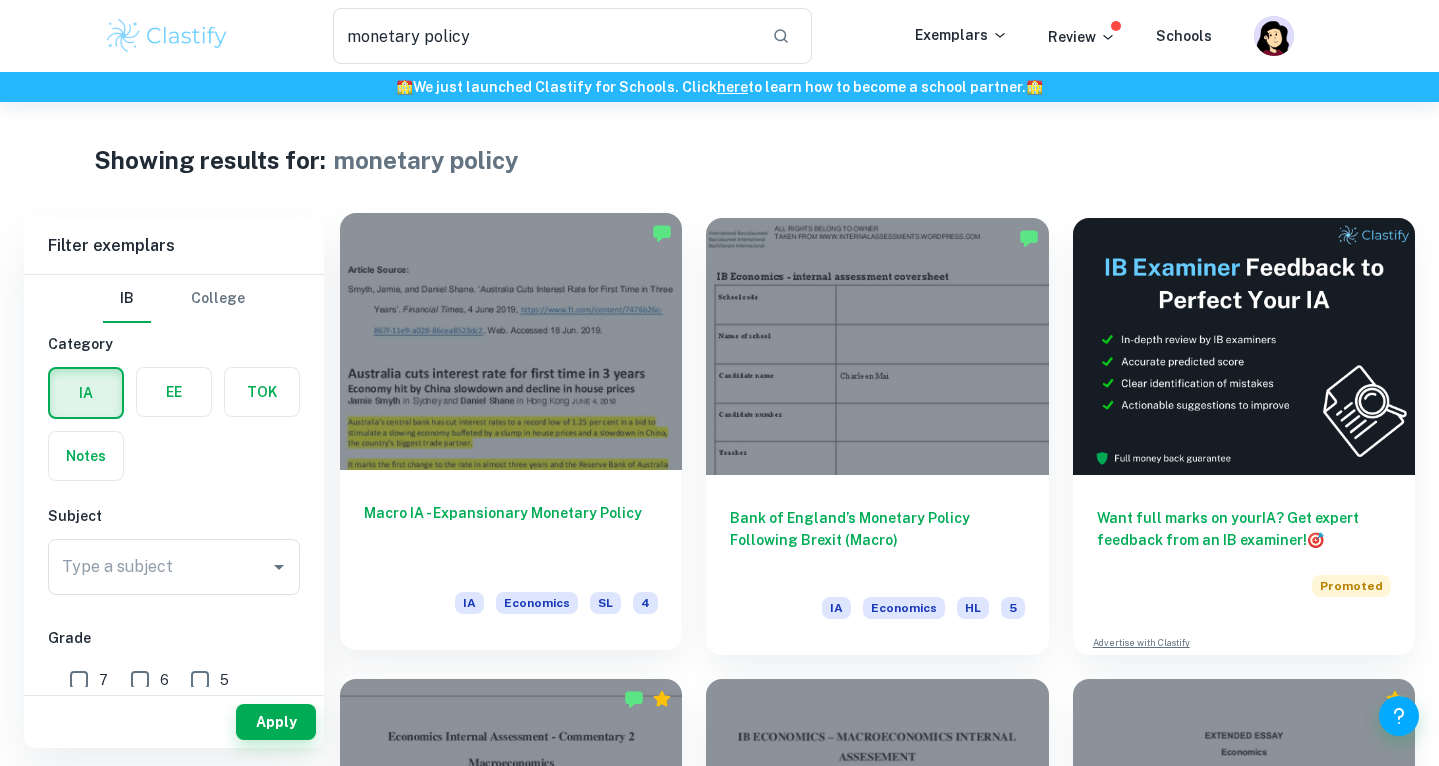 click at bounding box center [511, 341] 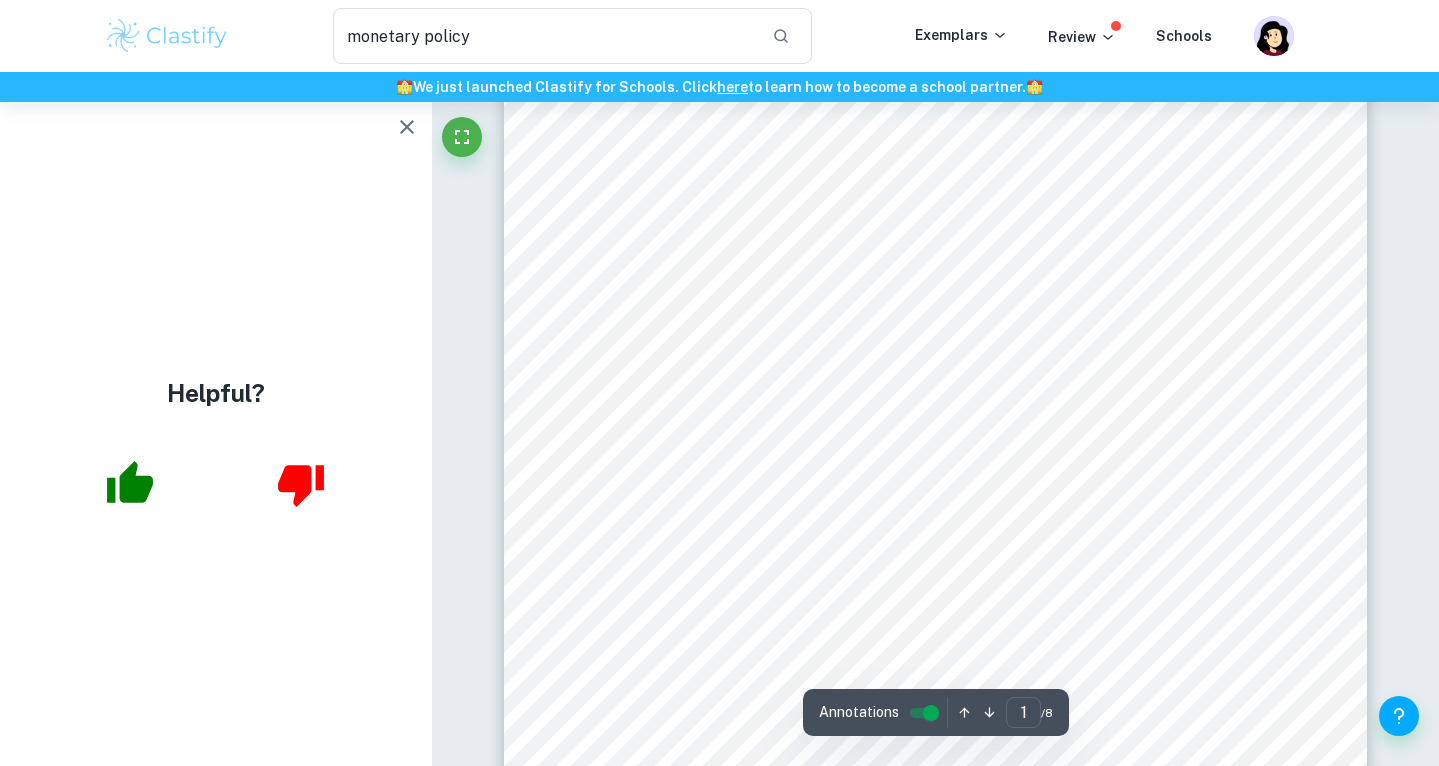 scroll, scrollTop: 183, scrollLeft: 0, axis: vertical 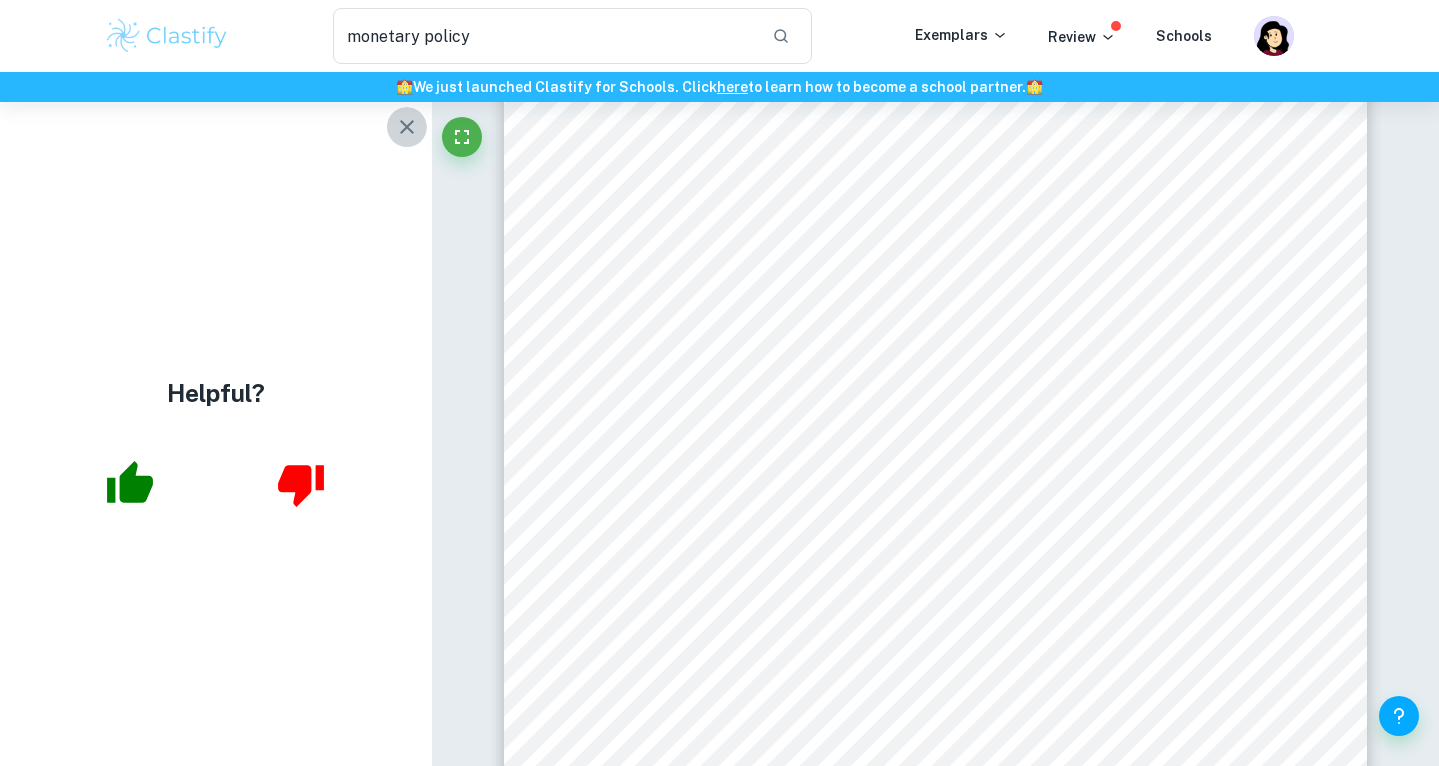 click 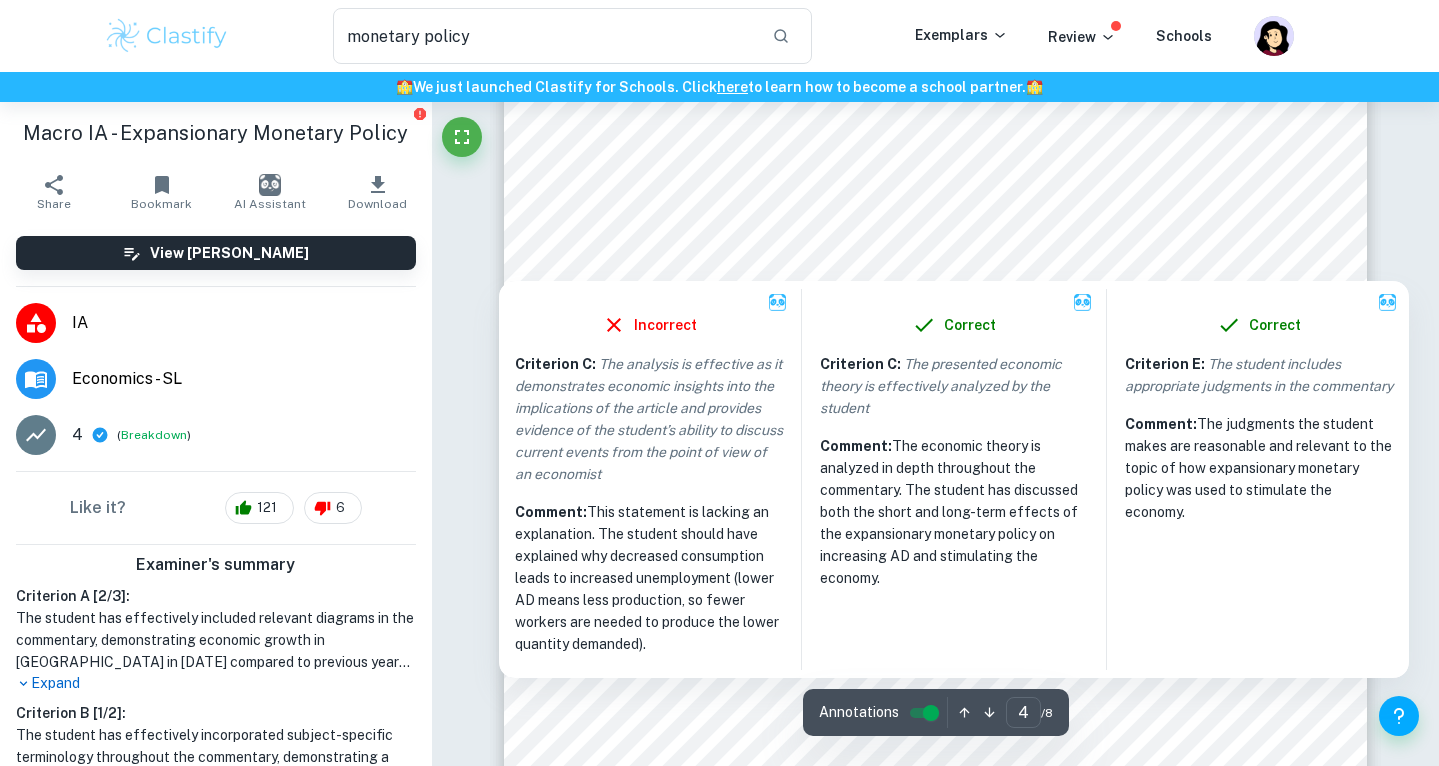 scroll, scrollTop: 3923, scrollLeft: 0, axis: vertical 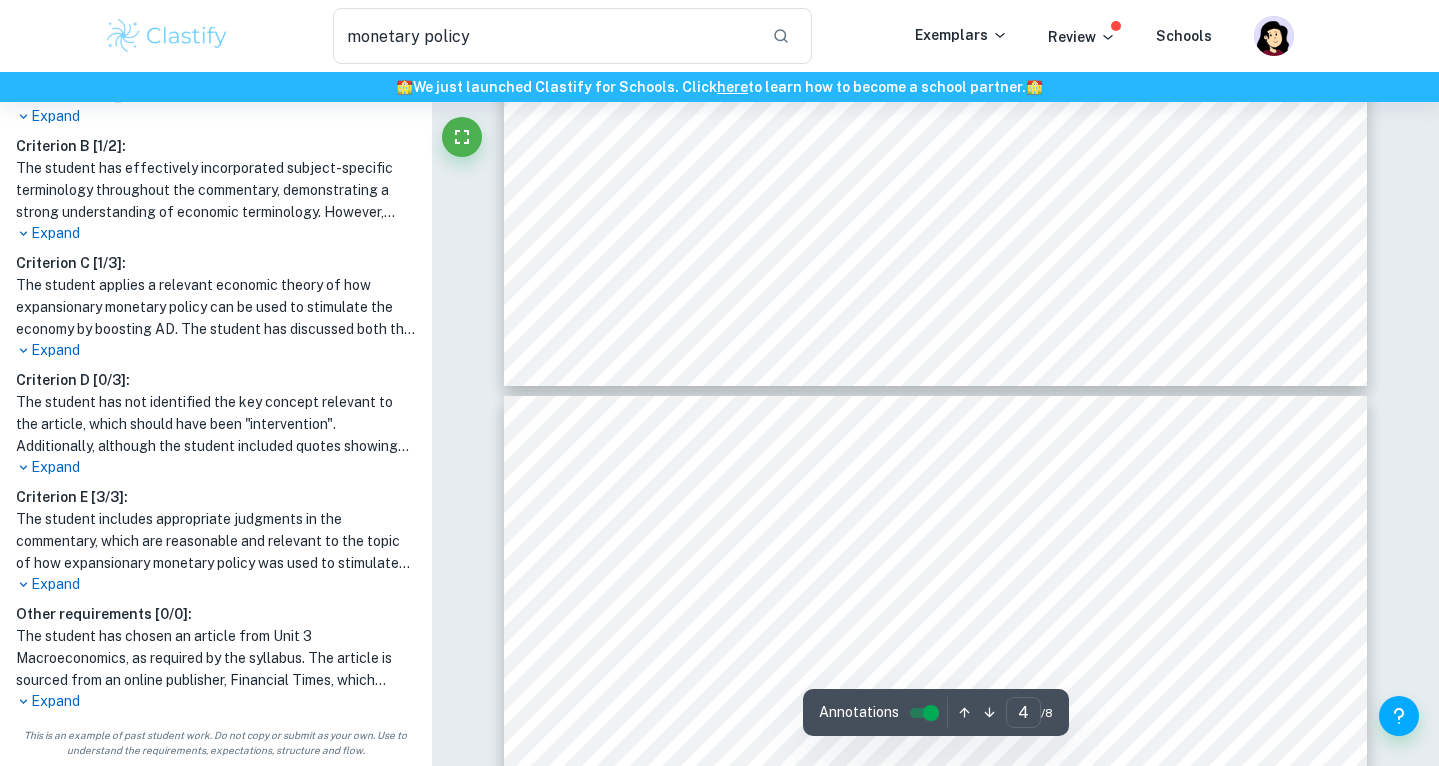 type on "5" 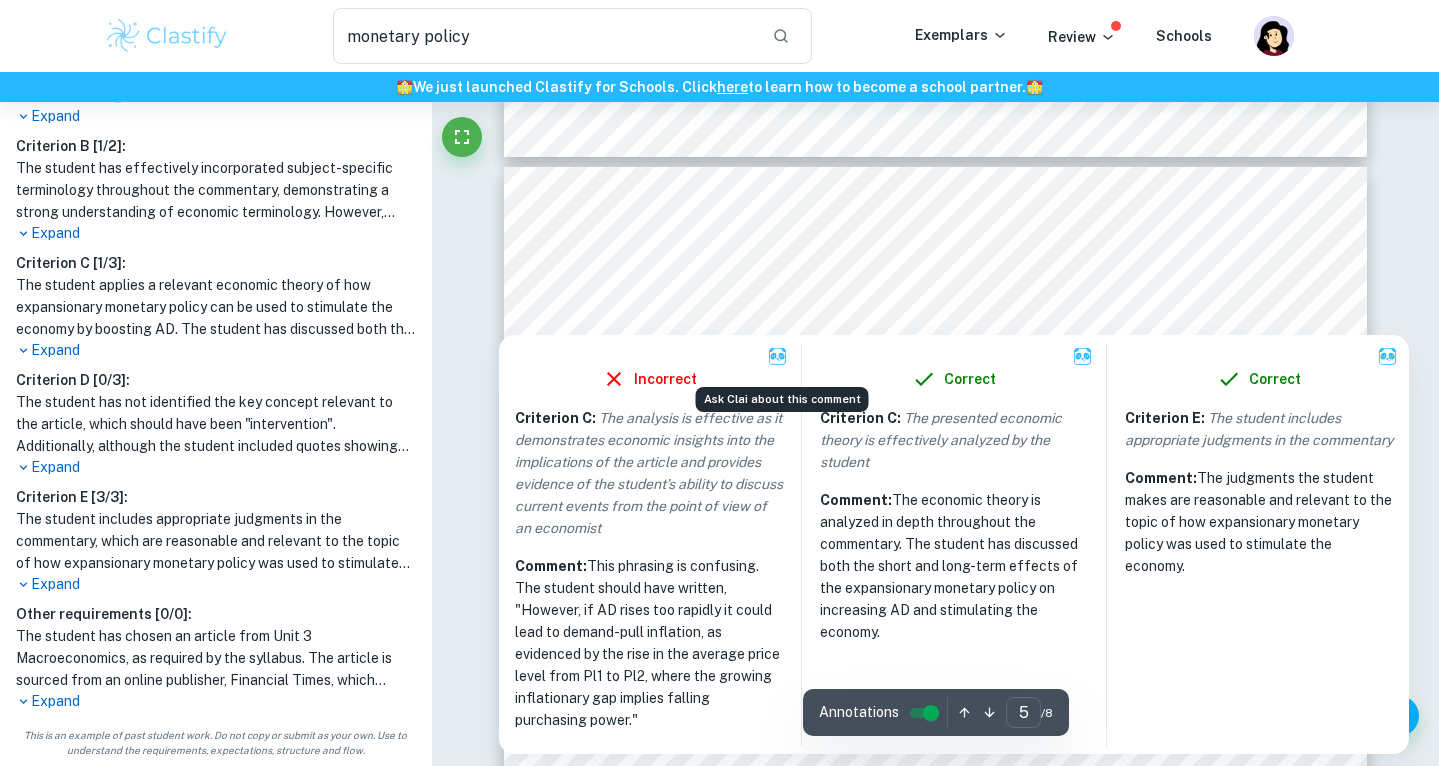 scroll, scrollTop: 5023, scrollLeft: 0, axis: vertical 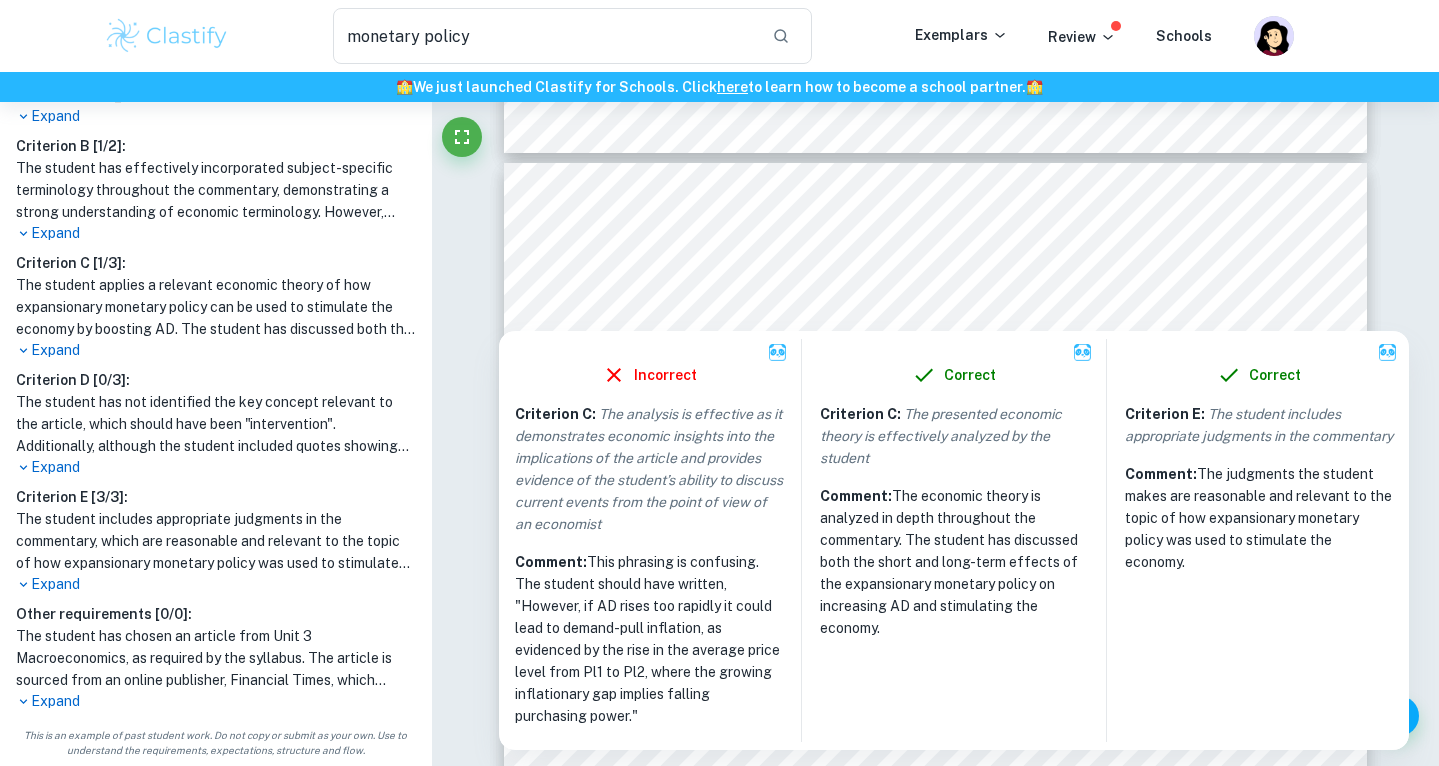 click on "Incorrect Criterion C :   The analysis is effective as it demonstrates economic insights into the implications of the article and provides evidence of the student’s ability to discuss current events from the point of view of an economist Comment:  This phrasing is confusing. The student should have written, "However, if AD rises too rapidly it could lead to demand-pull inflation, as evidenced by the rise in the average price level from Pl1 to Pl2, where the growing inflationary gap implies falling purchasing power."" at bounding box center [649, 540] 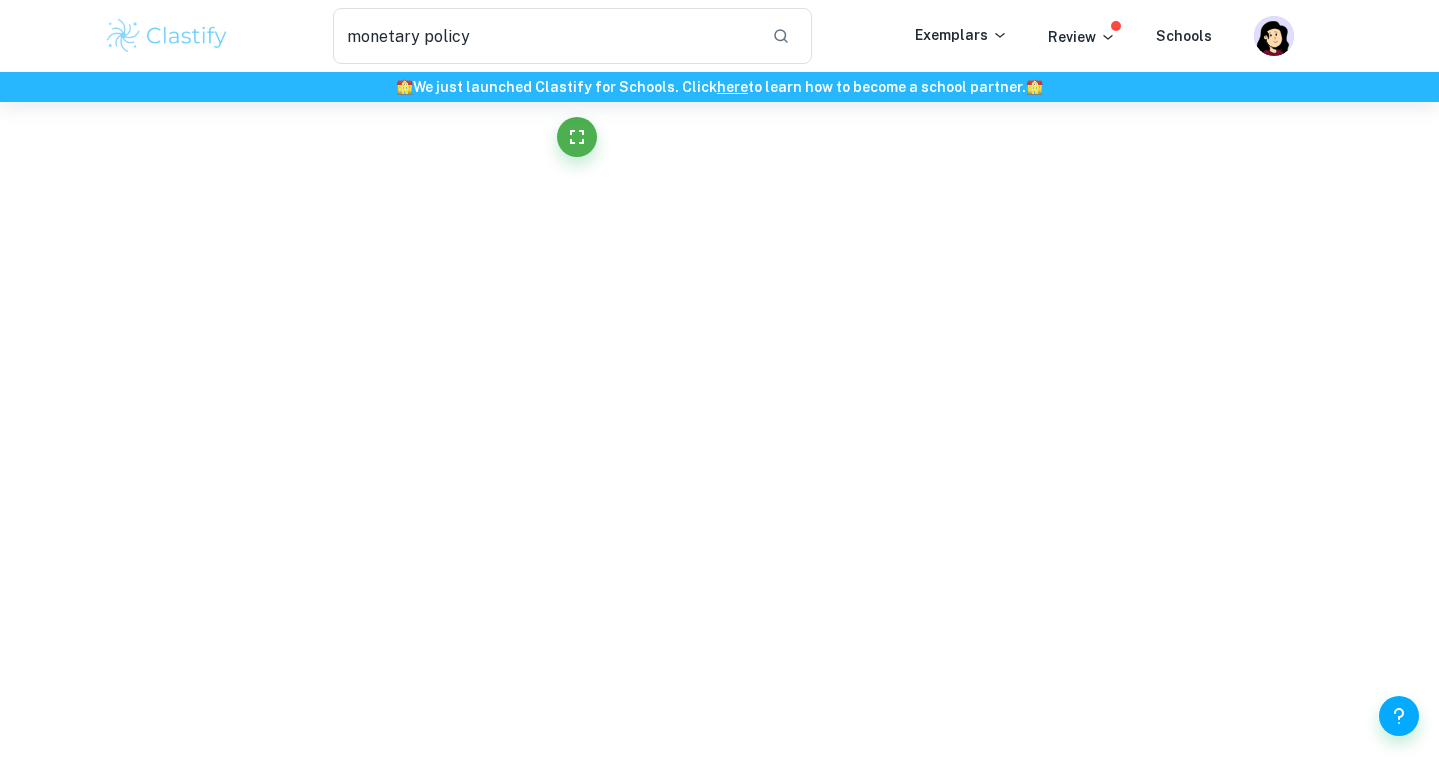 scroll, scrollTop: 0, scrollLeft: 0, axis: both 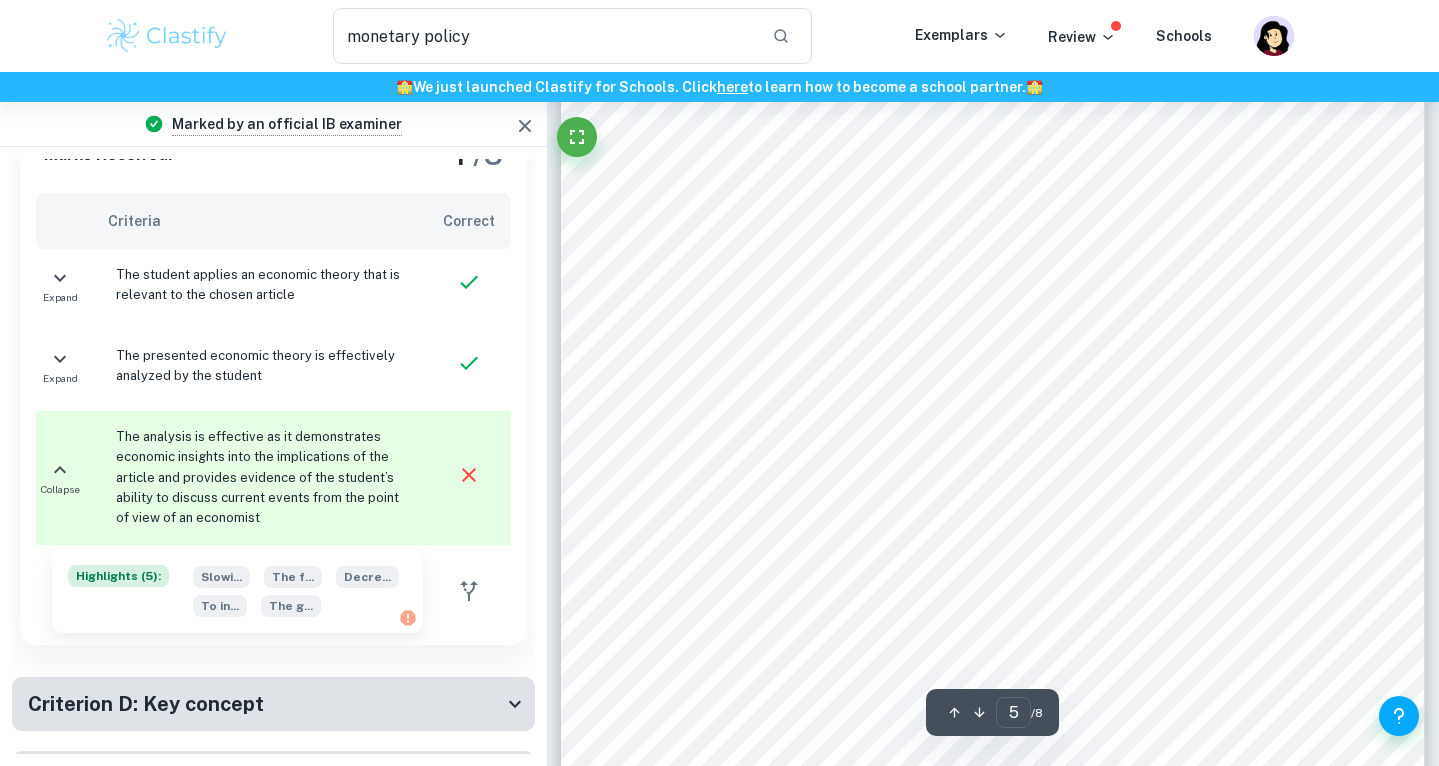 click at bounding box center [982, 456] 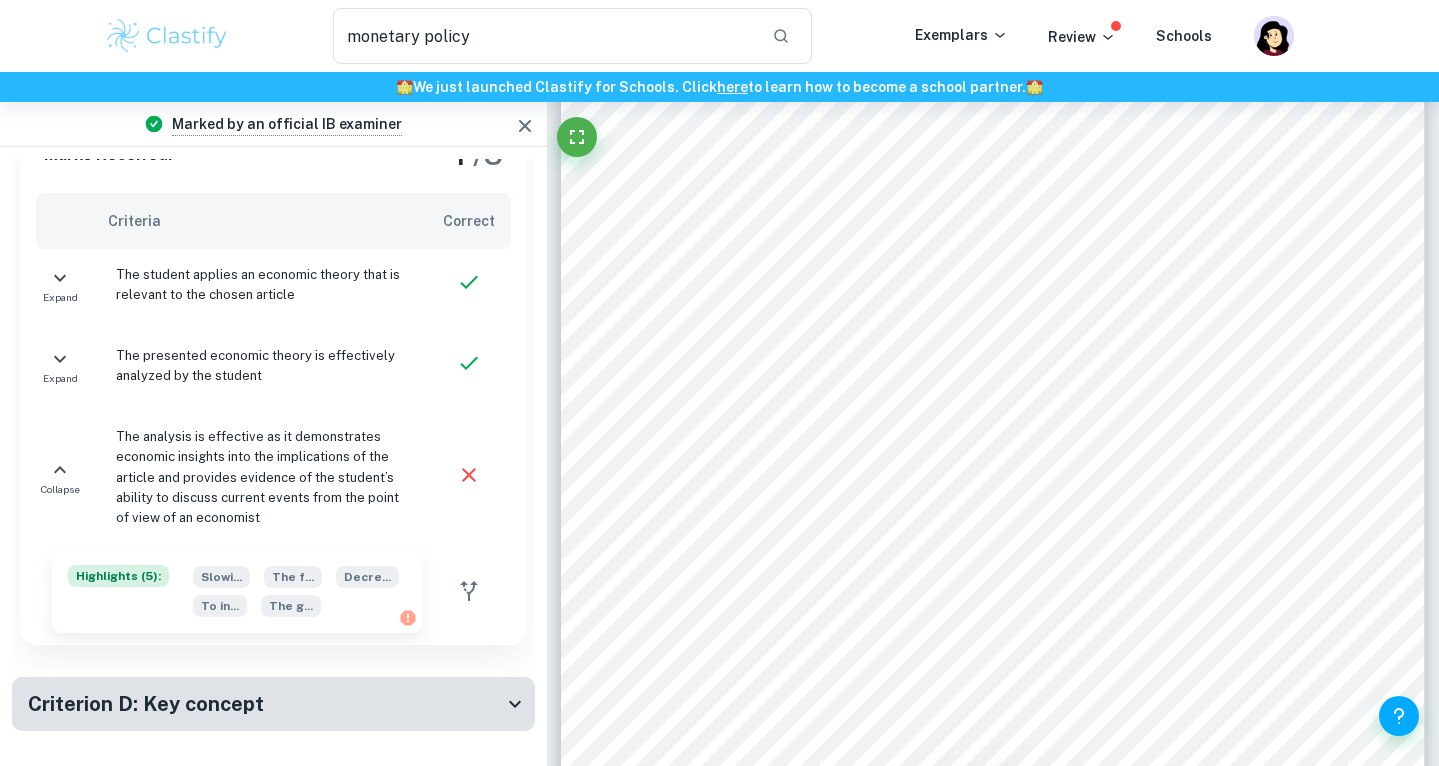 scroll, scrollTop: 1942, scrollLeft: 0, axis: vertical 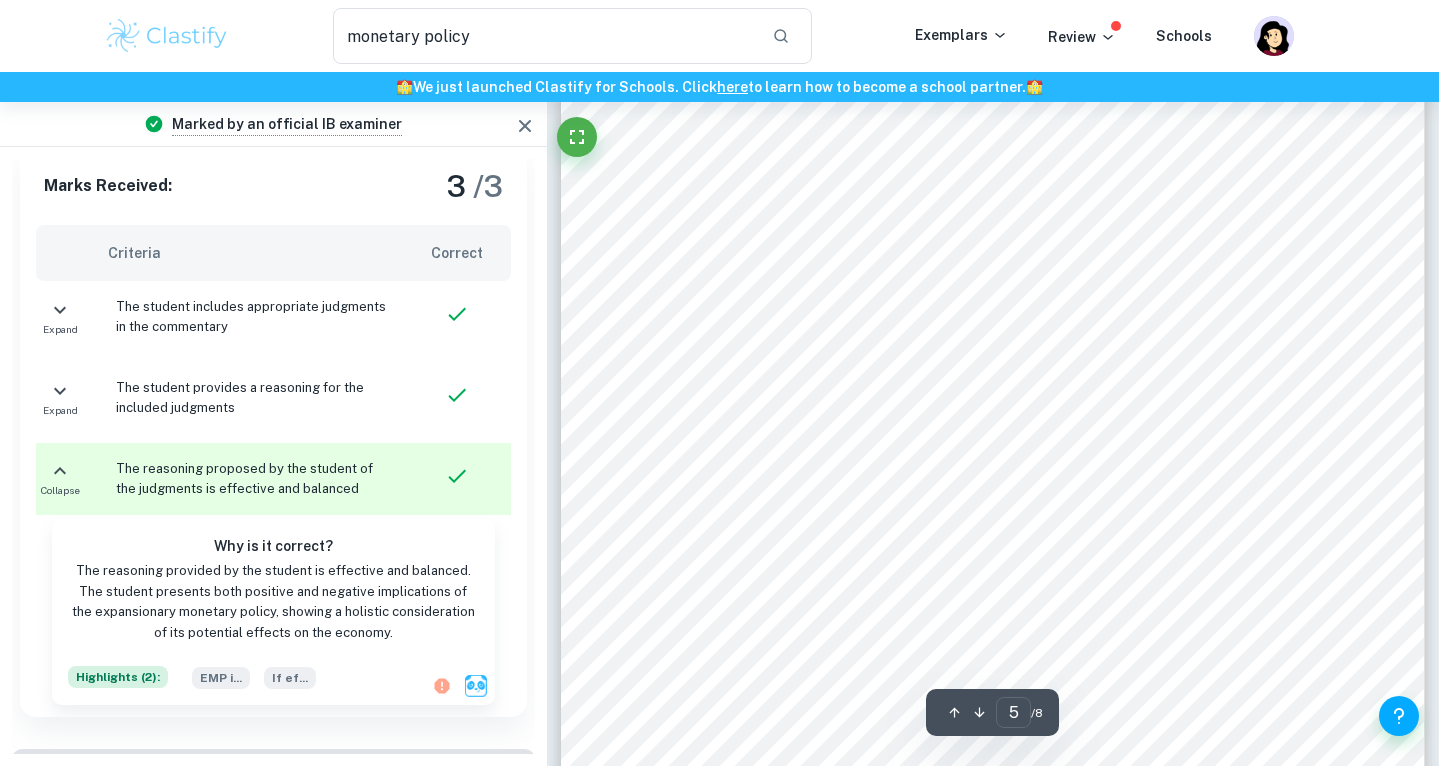 click at bounding box center [982, 456] 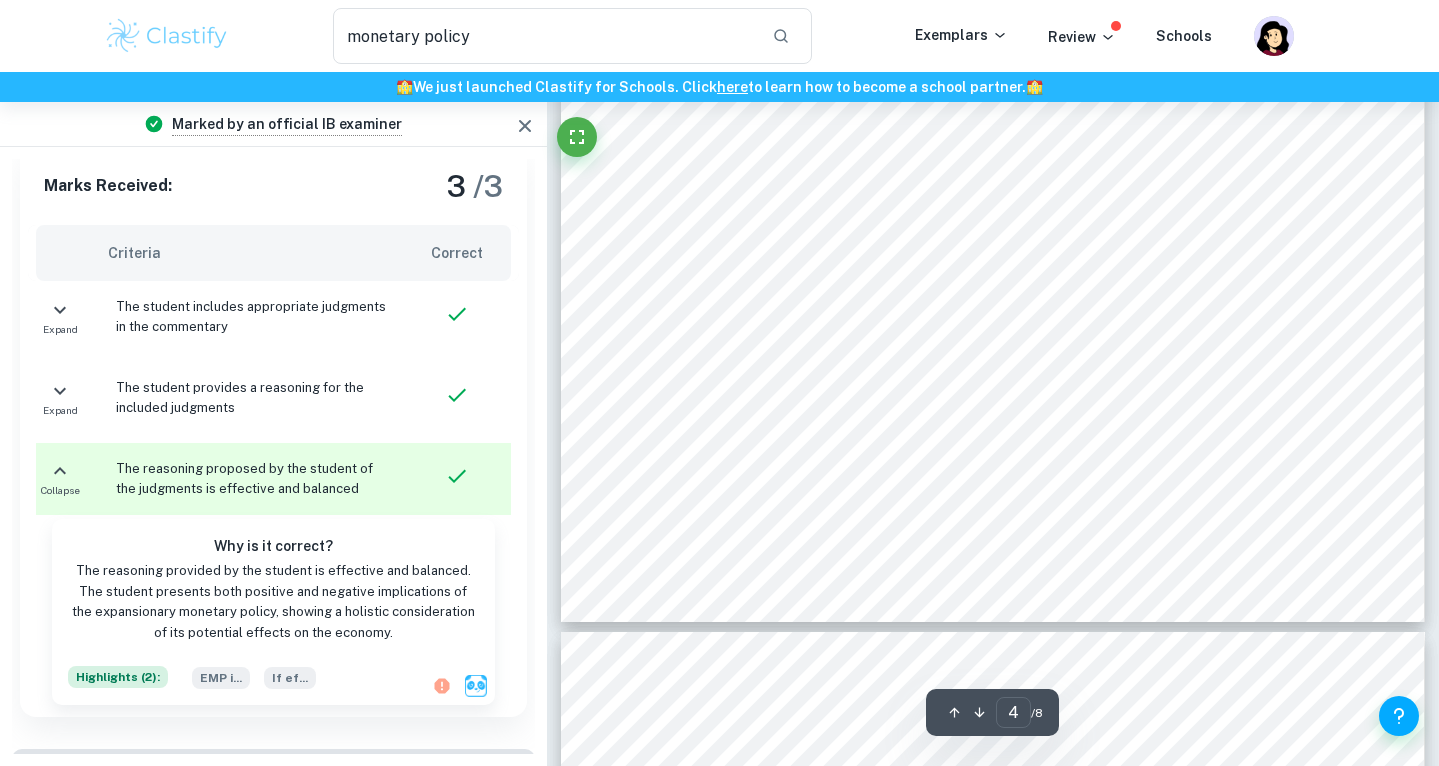 scroll, scrollTop: 4368, scrollLeft: 0, axis: vertical 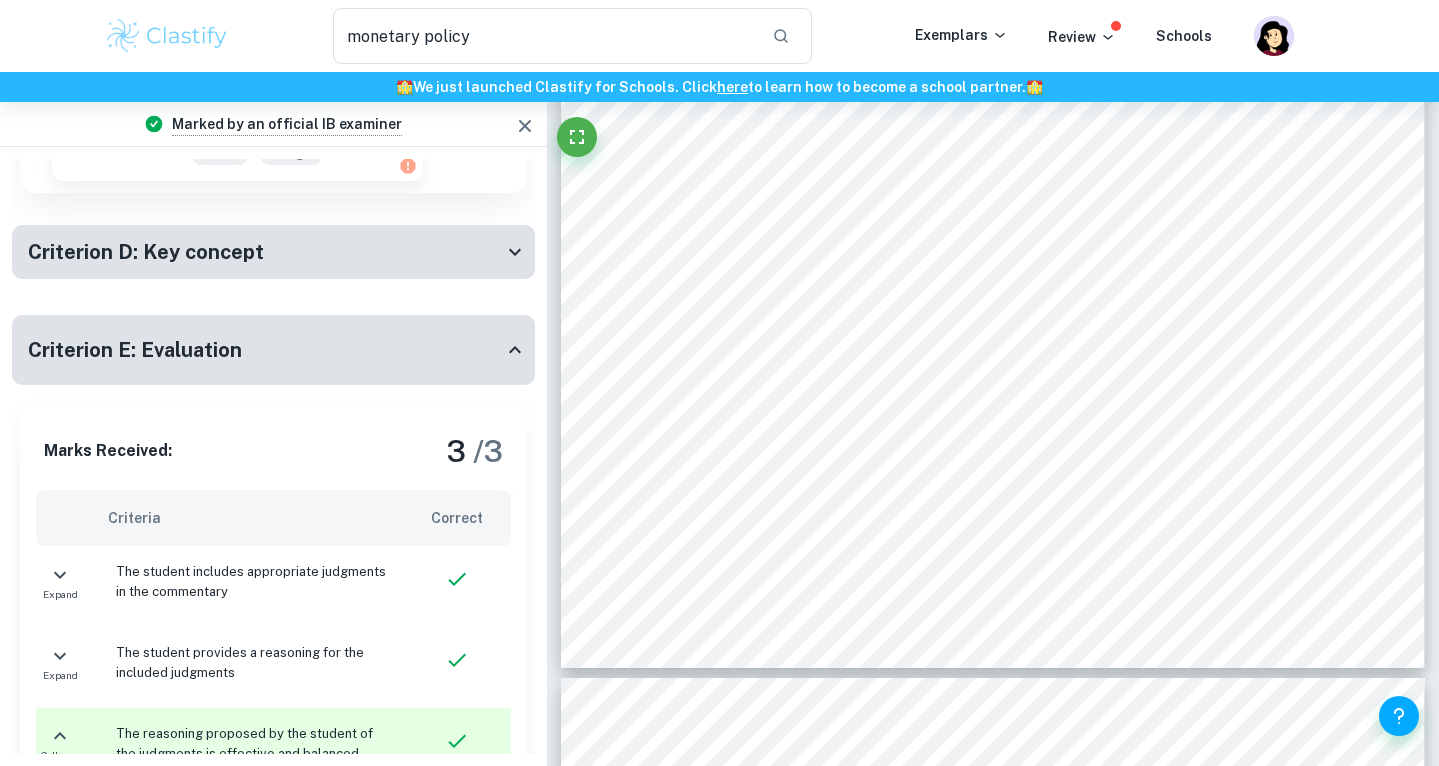 click on "Criterion D: Key concept" at bounding box center [265, 252] 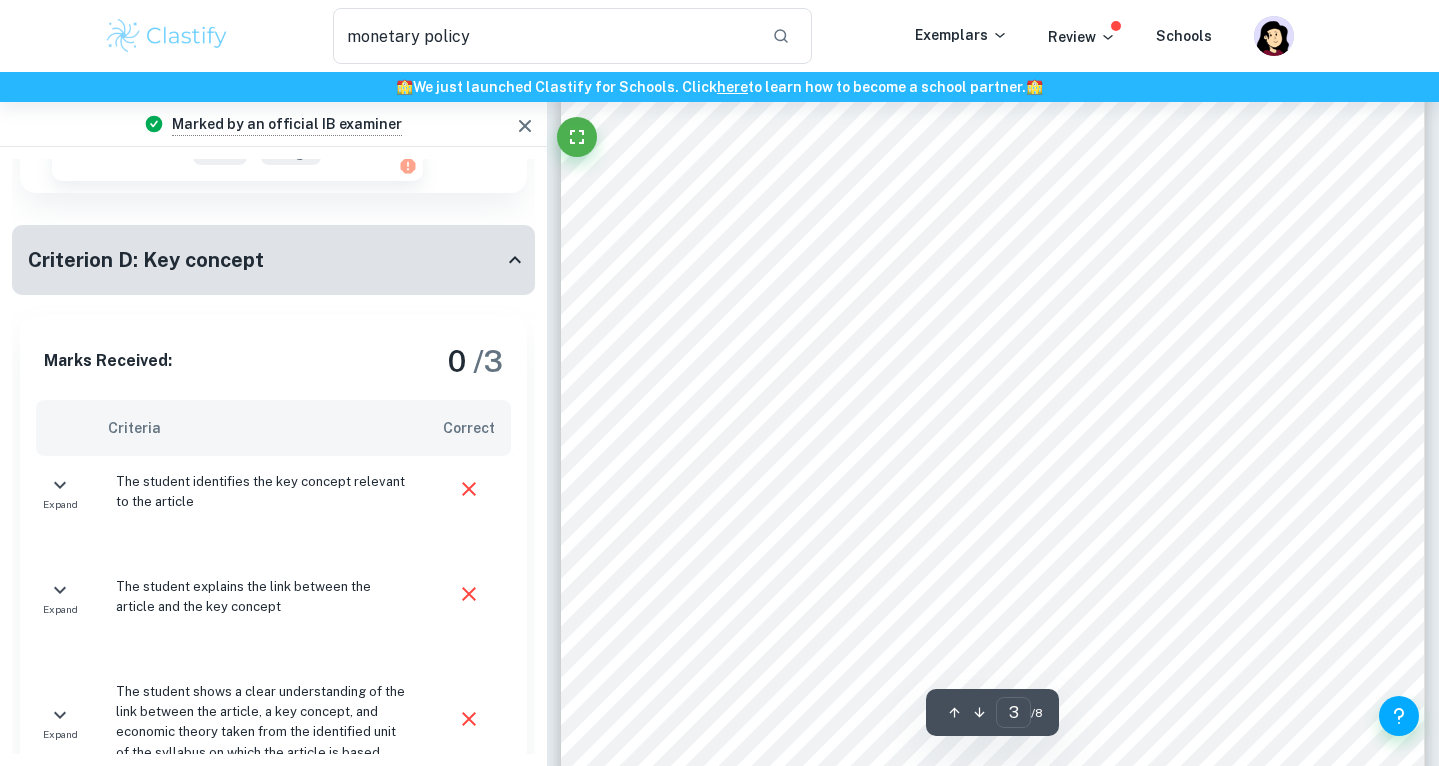 type on "2" 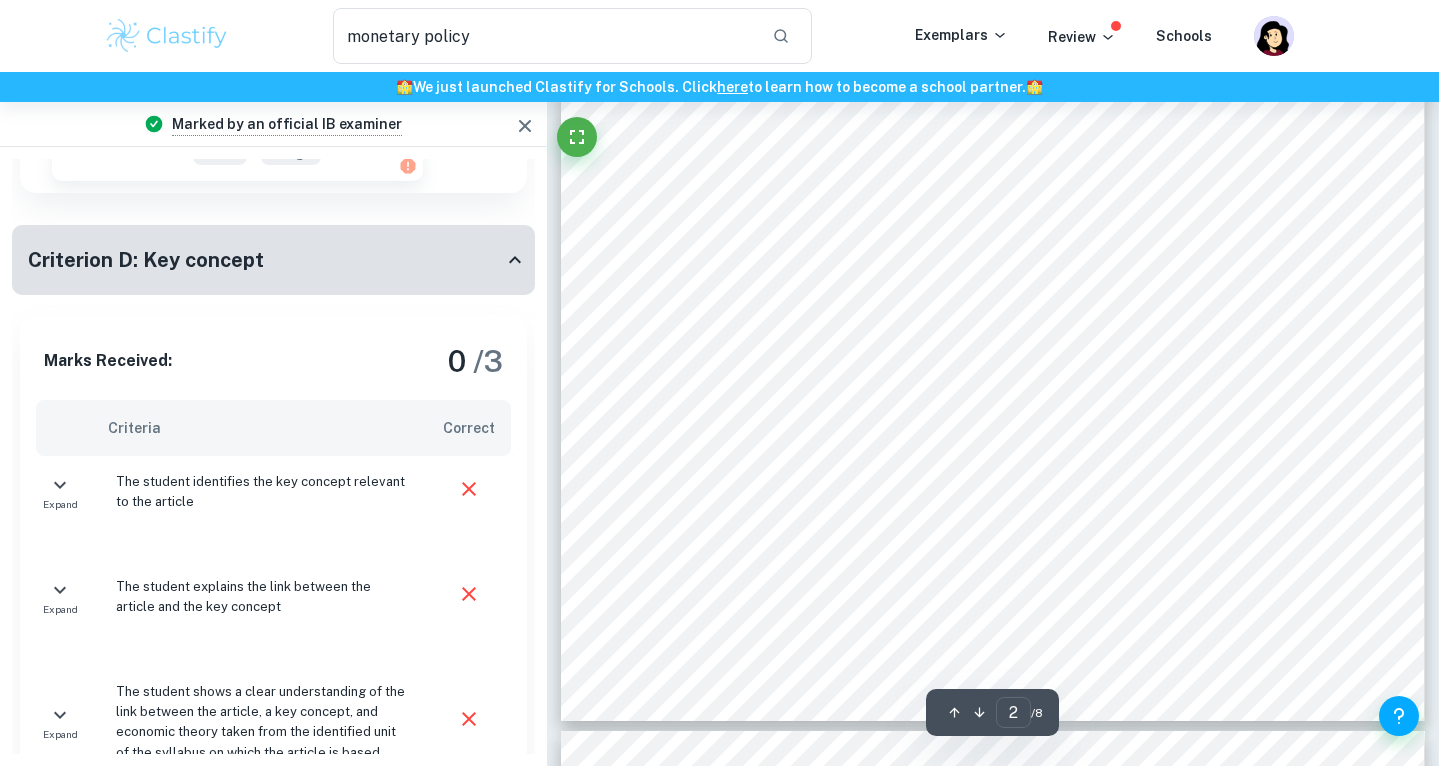 scroll, scrollTop: 2151, scrollLeft: 0, axis: vertical 